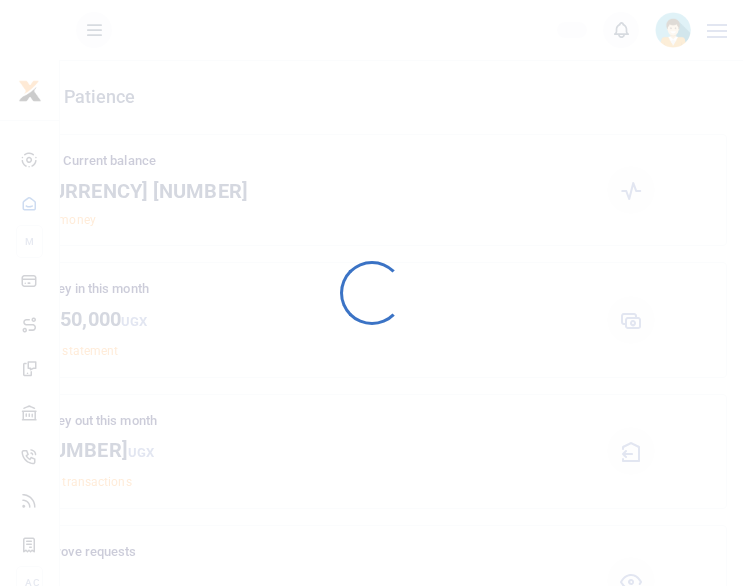 scroll, scrollTop: 0, scrollLeft: 0, axis: both 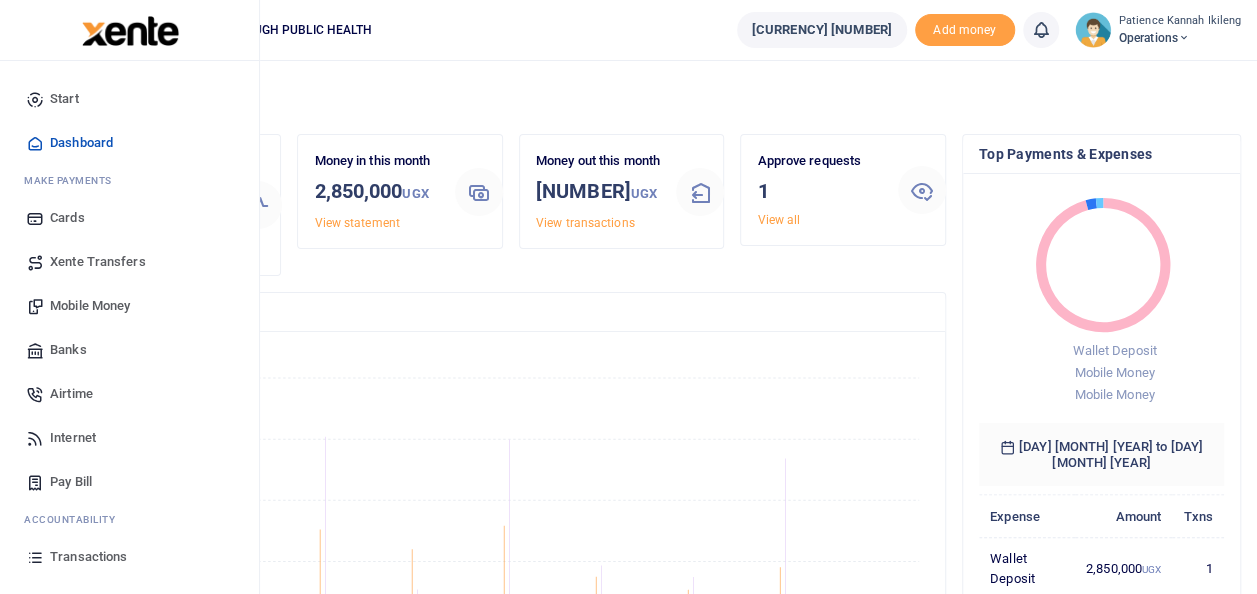 click on "Mobile Money" at bounding box center [90, 306] 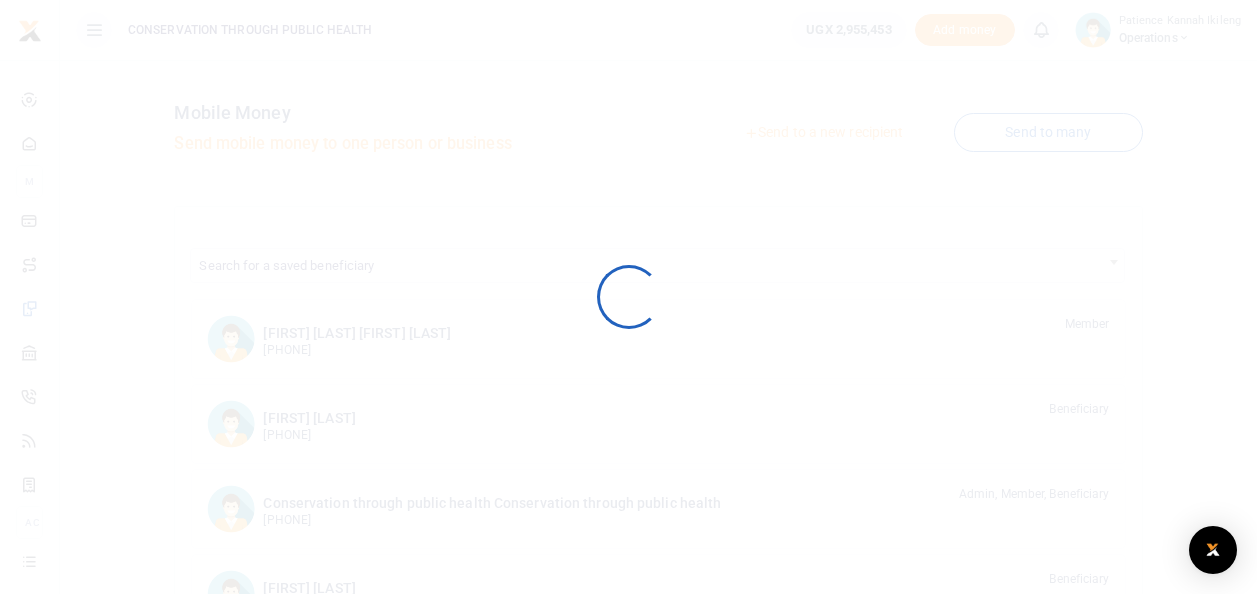 scroll, scrollTop: 0, scrollLeft: 0, axis: both 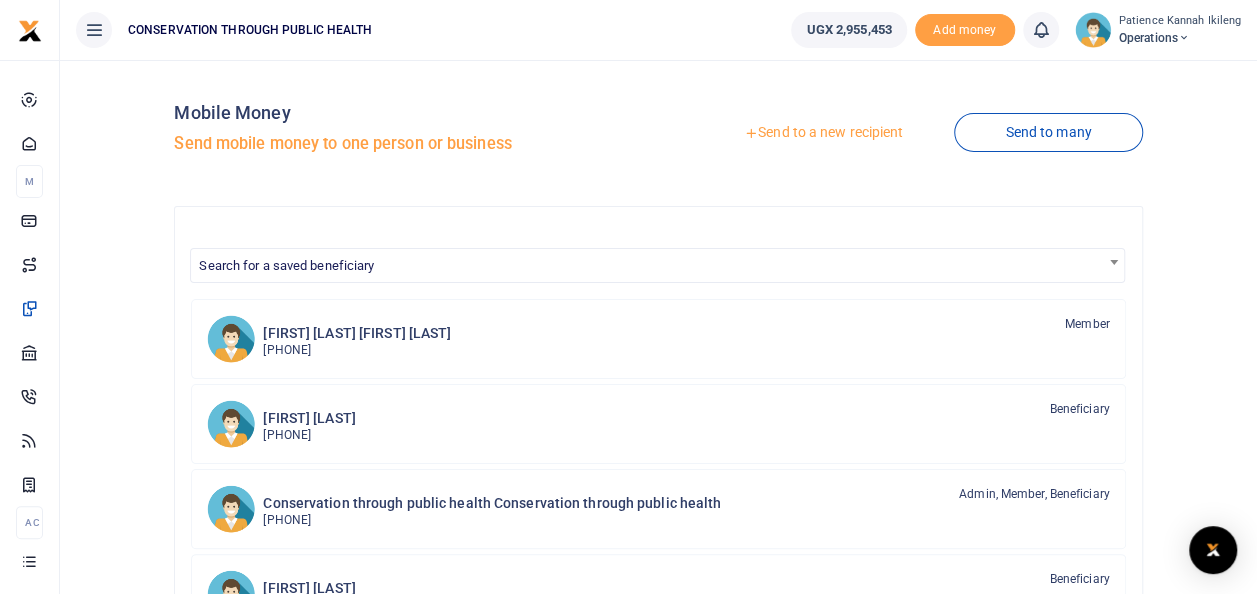 click on "Send to a new recipient" at bounding box center [823, 133] 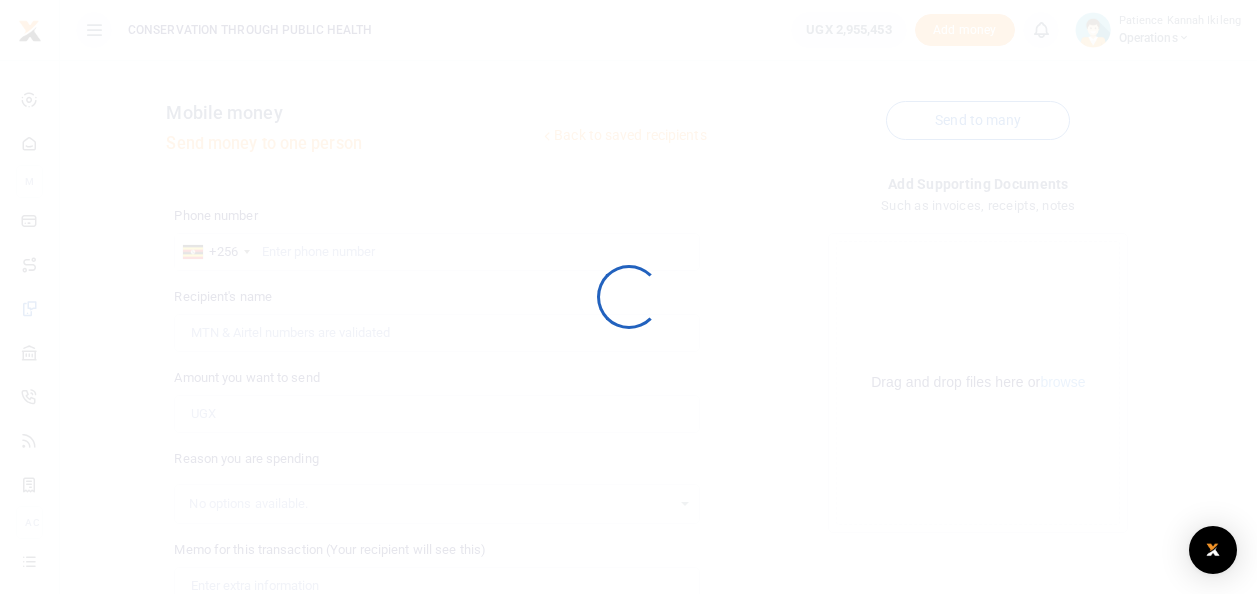 scroll, scrollTop: 0, scrollLeft: 0, axis: both 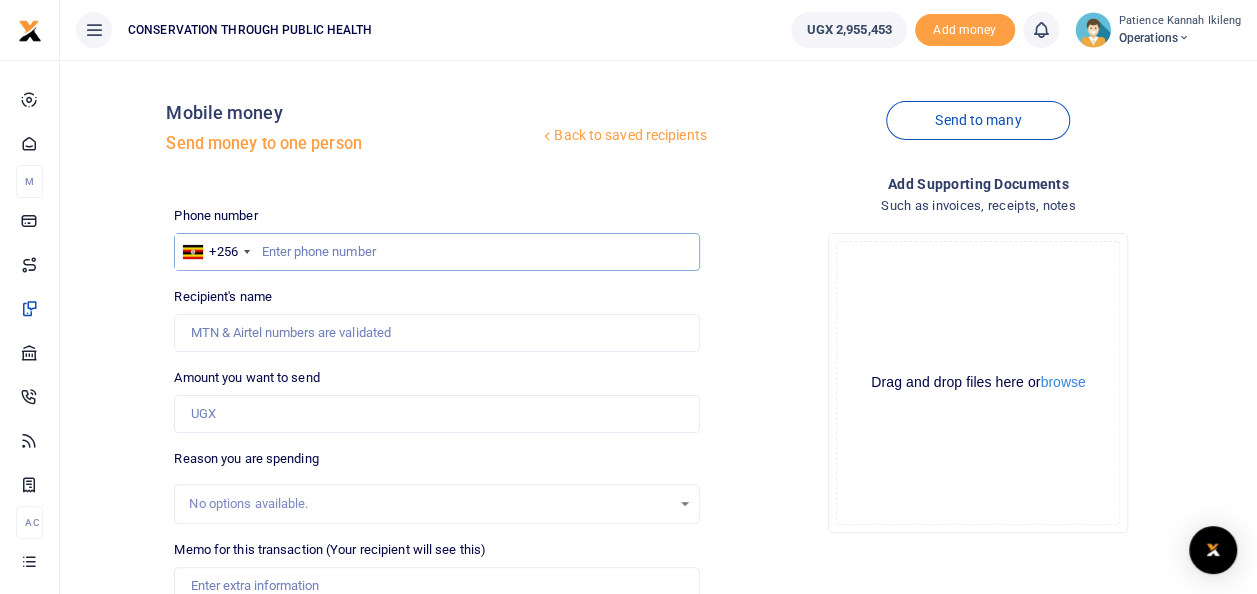 click at bounding box center [436, 252] 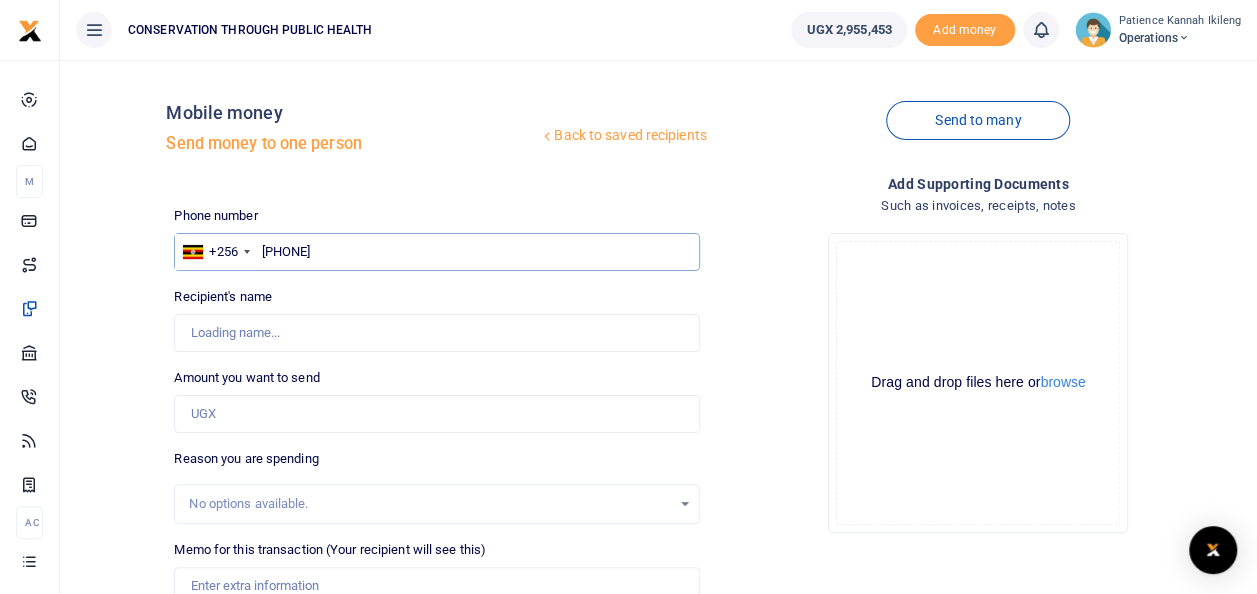 type on "David Okello" 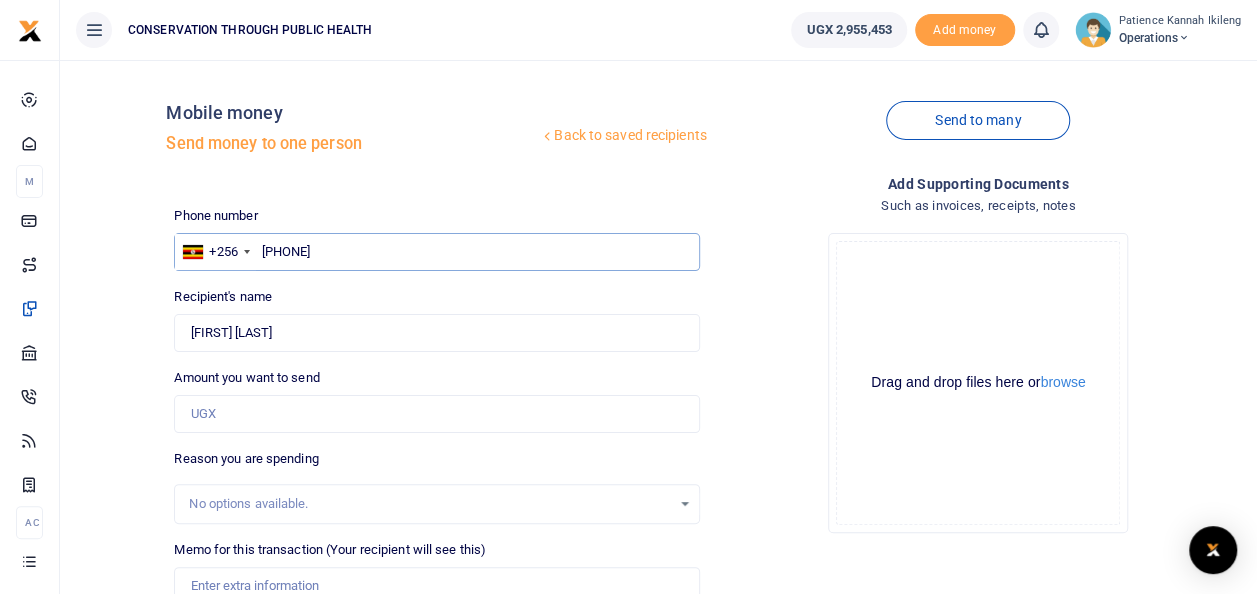 type on "256763914907" 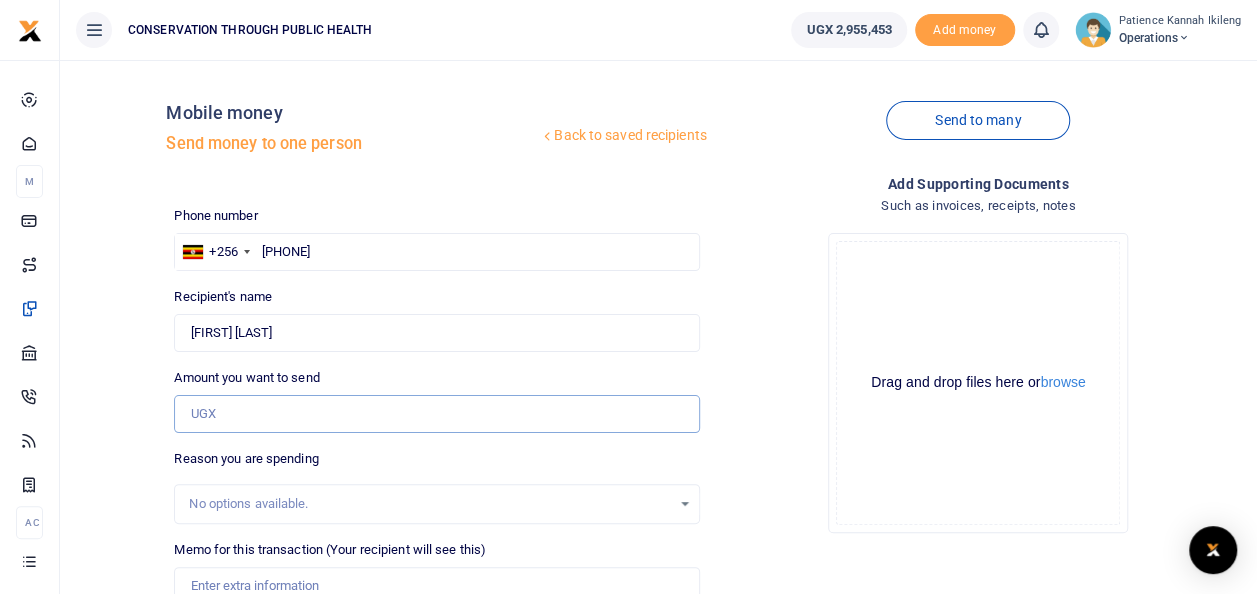 click on "Amount you want to send" at bounding box center [436, 414] 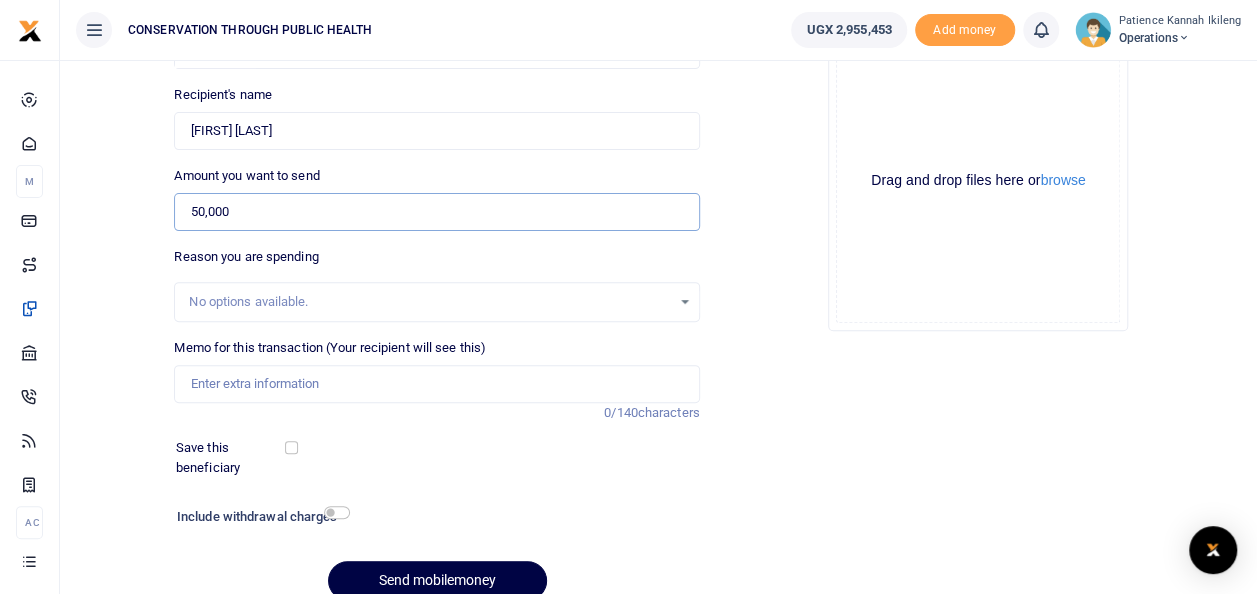 scroll, scrollTop: 204, scrollLeft: 0, axis: vertical 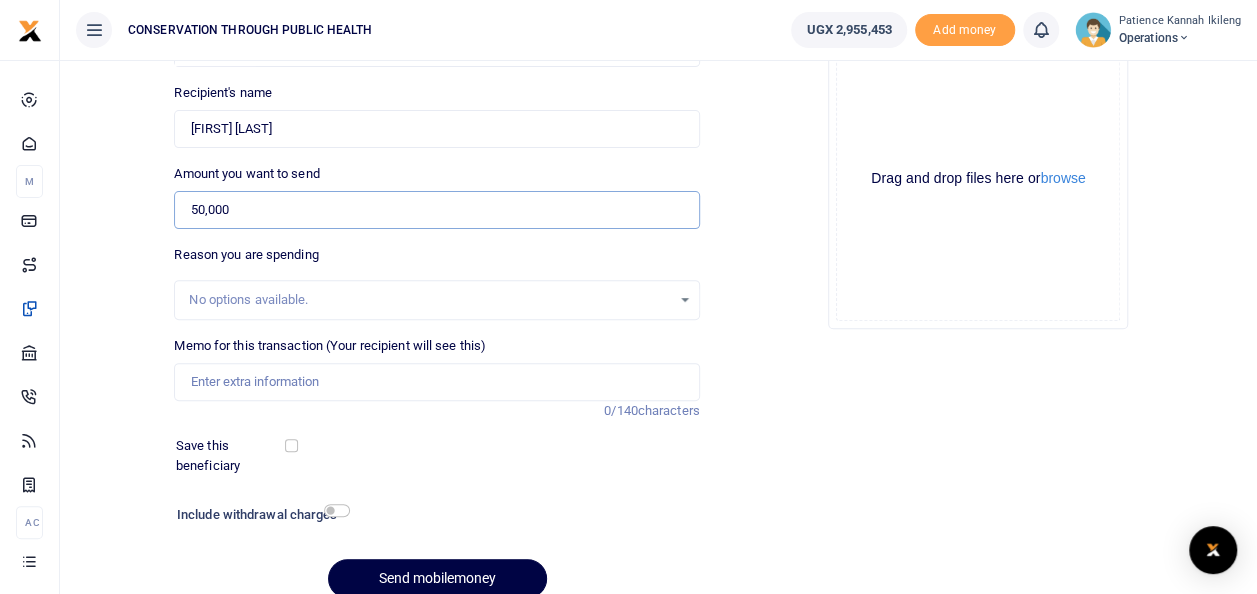 type on "50,000" 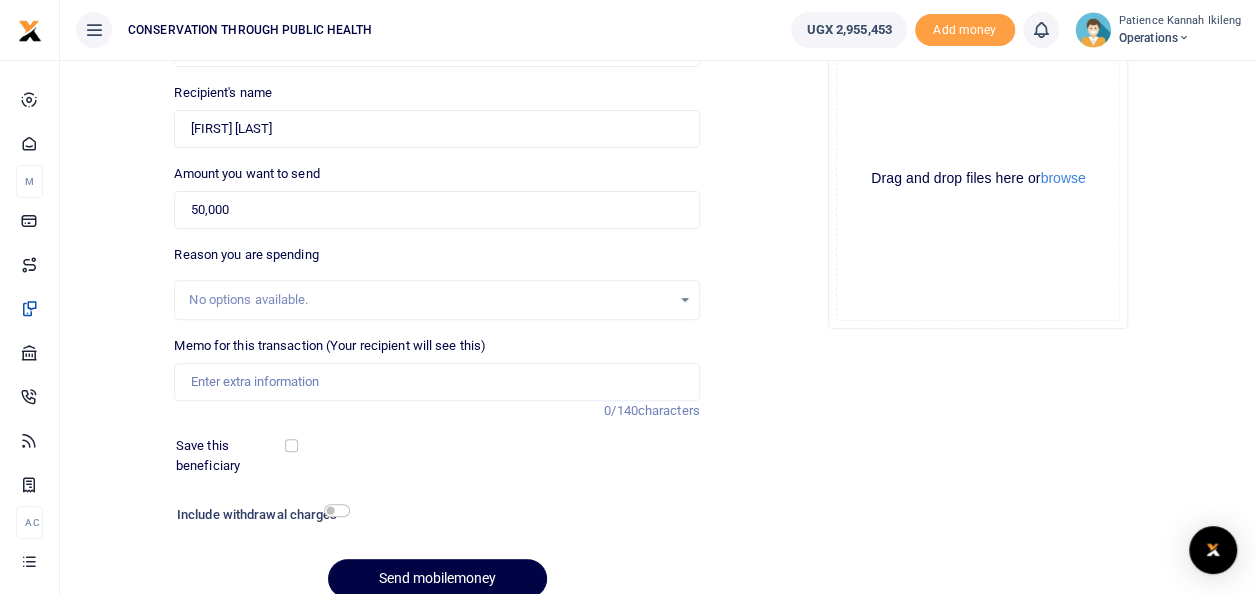 click on "Memo for this transaction (Your recipient will see this)" at bounding box center (330, 346) 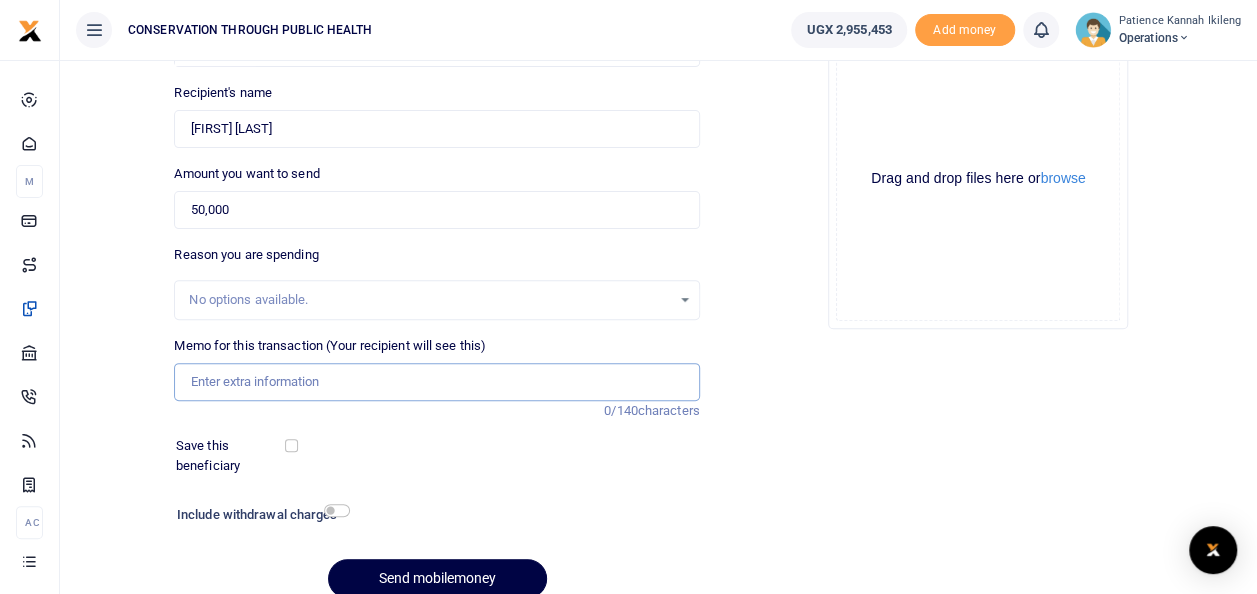 click on "Memo for this transaction (Your recipient will see this)" at bounding box center (436, 382) 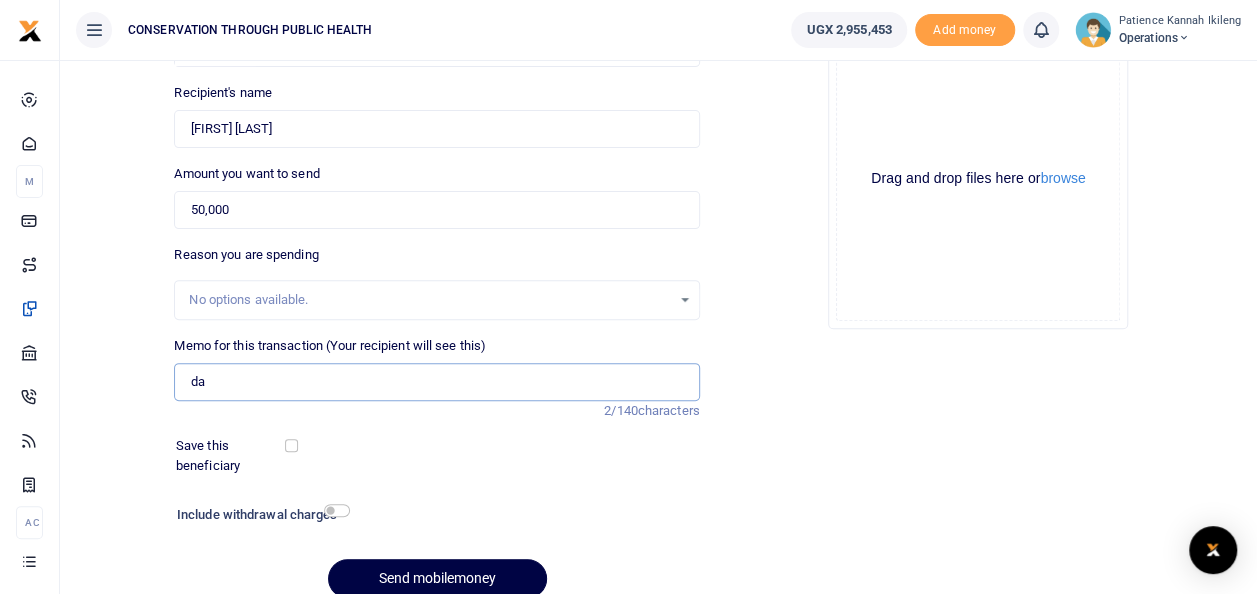 type on "d" 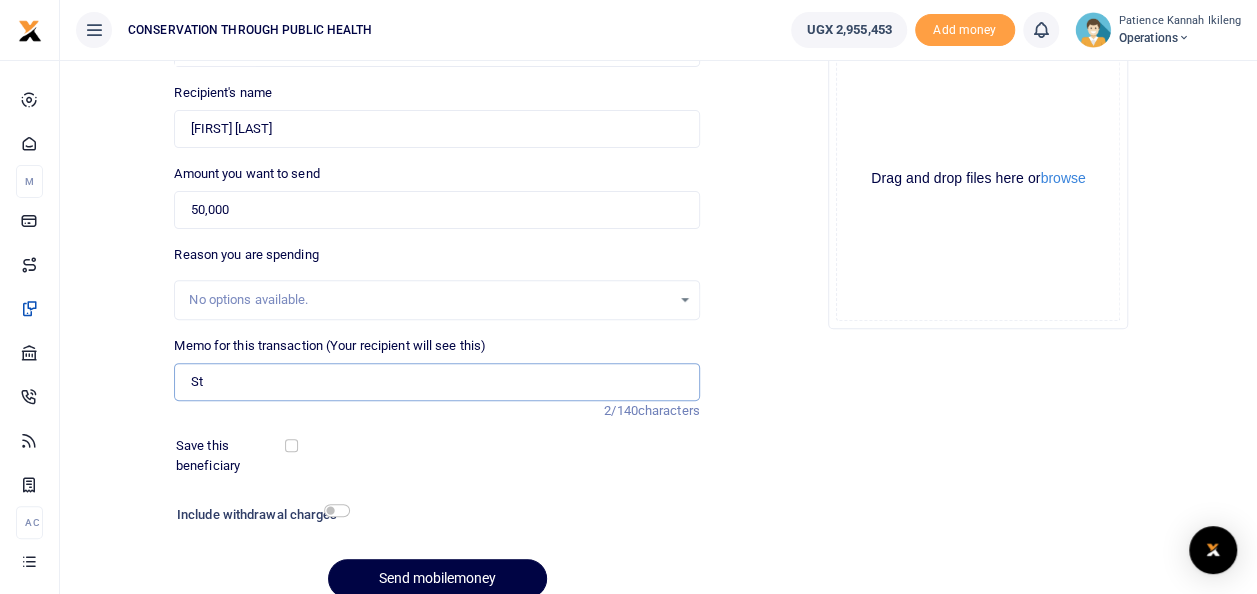 type on "staff internet for August" 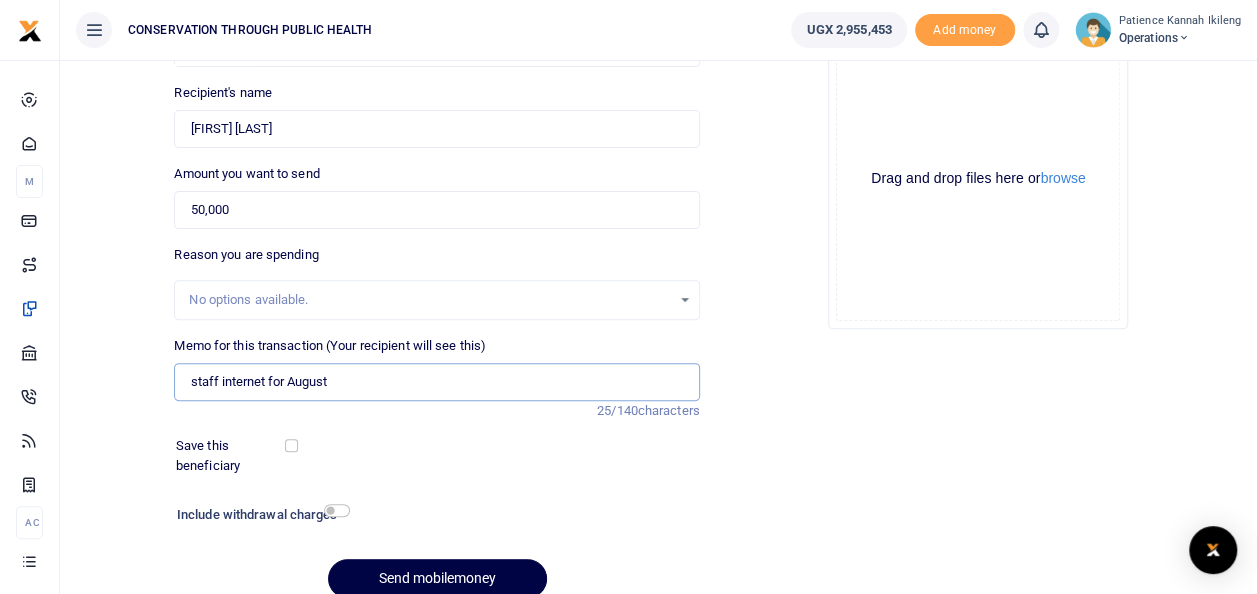 click on "staff internet for August" at bounding box center [436, 382] 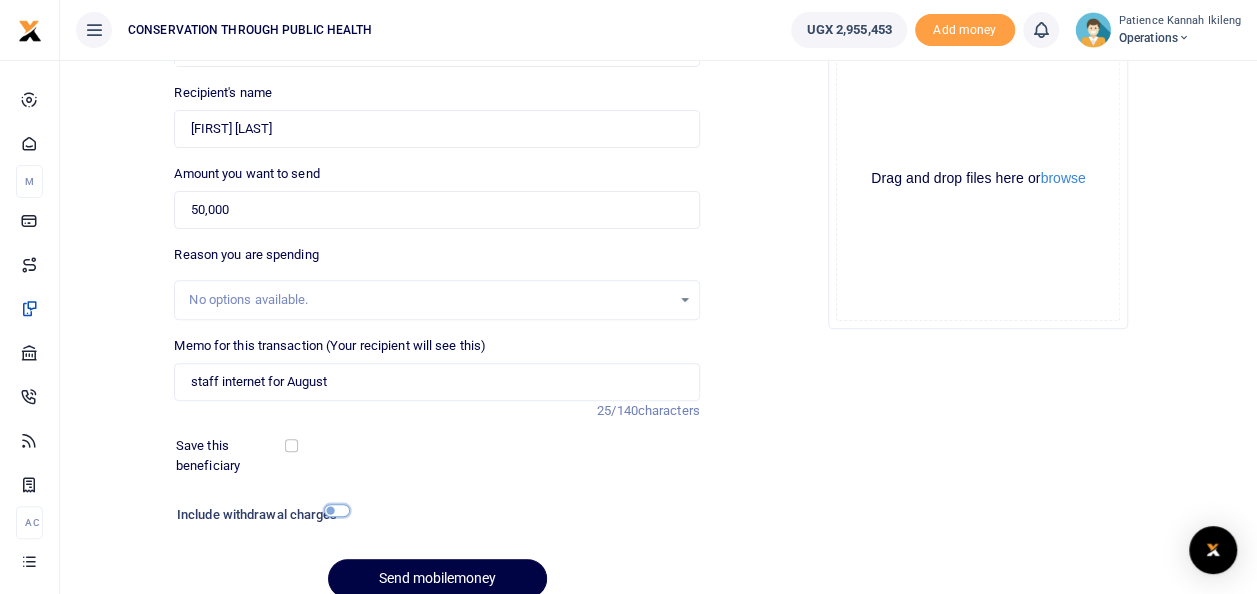 click at bounding box center [337, 510] 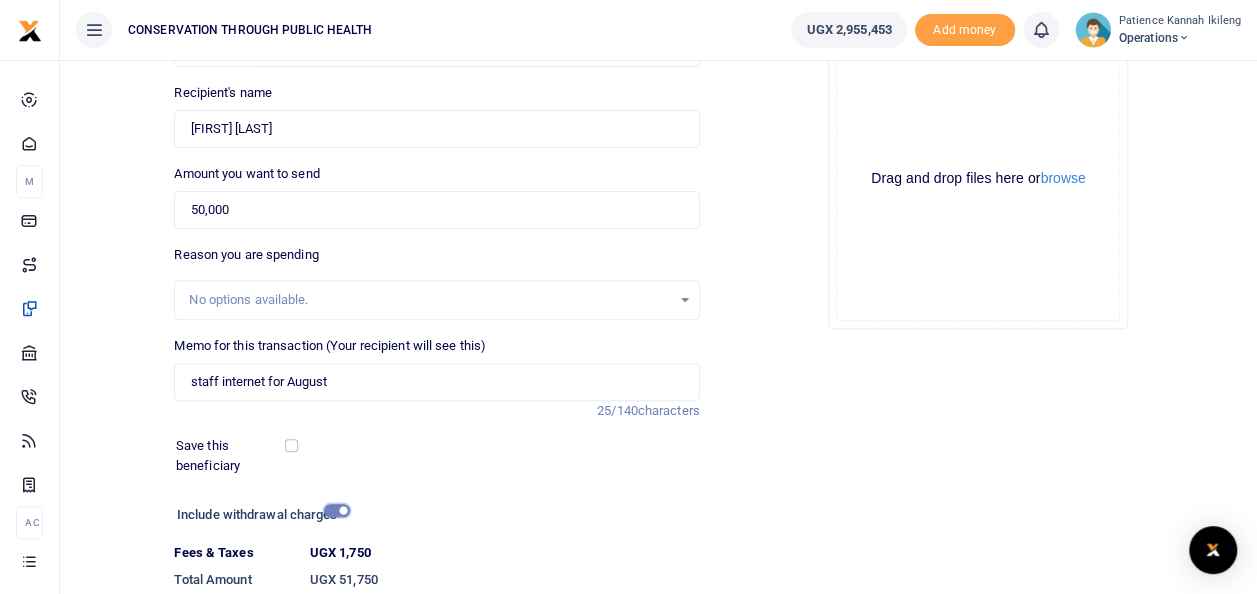 scroll, scrollTop: 345, scrollLeft: 0, axis: vertical 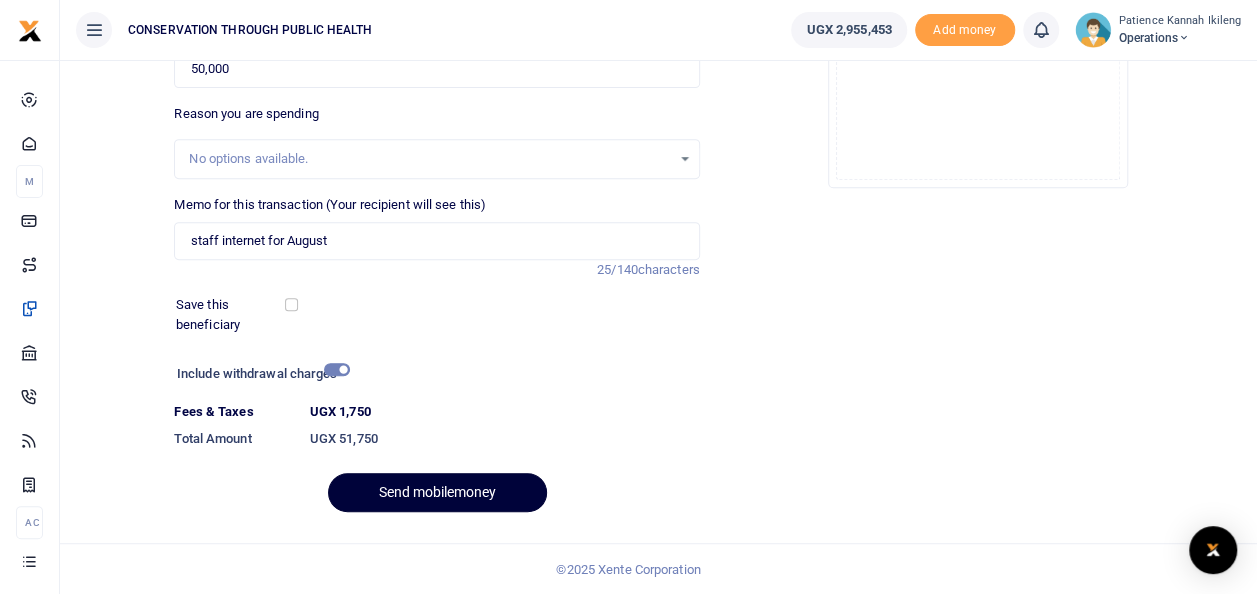 click on "Send mobilemoney" at bounding box center (437, 492) 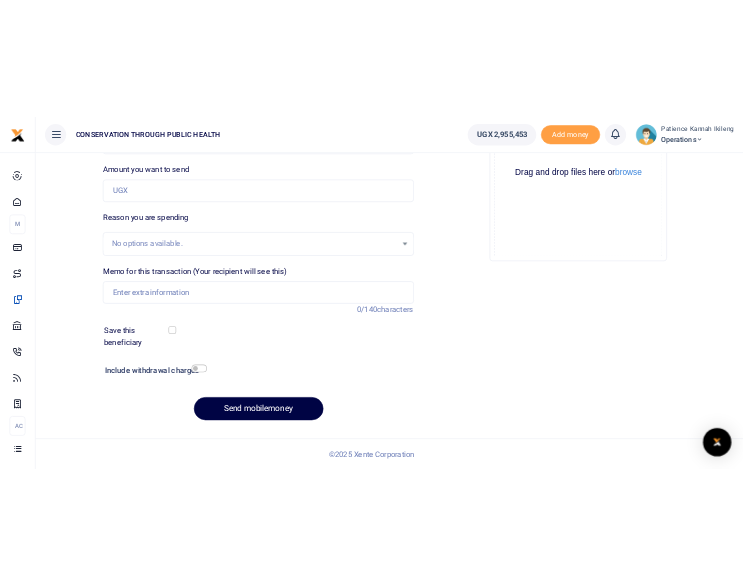 scroll, scrollTop: 290, scrollLeft: 0, axis: vertical 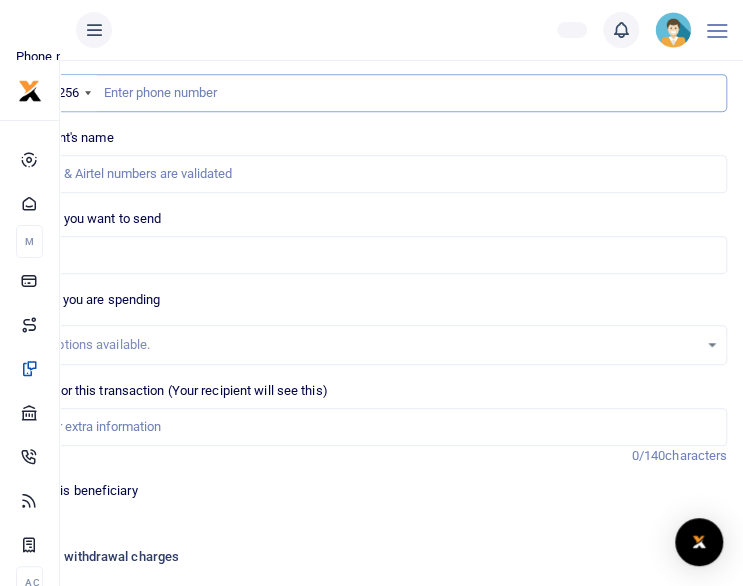 click at bounding box center (371, 93) 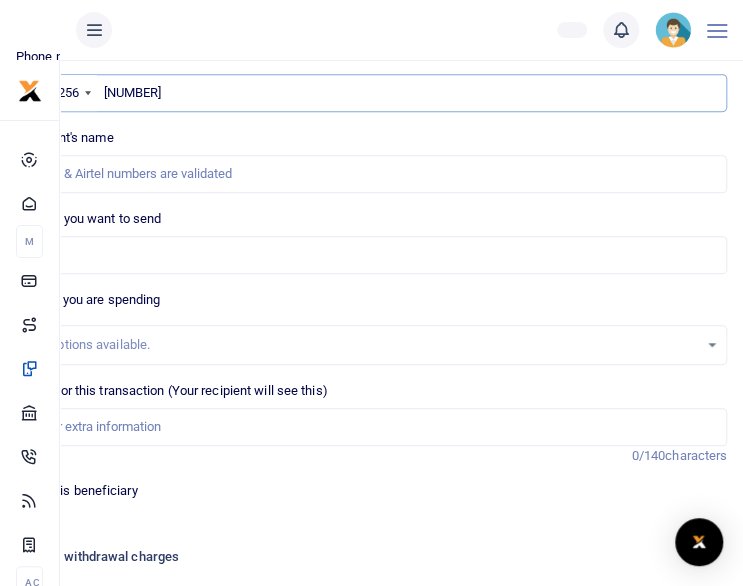 type on "774070250" 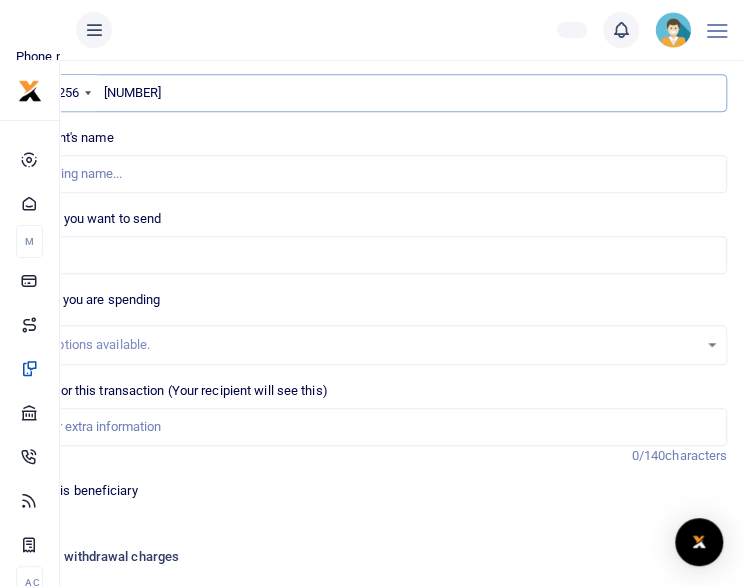 type on "Emmanuel Kityo" 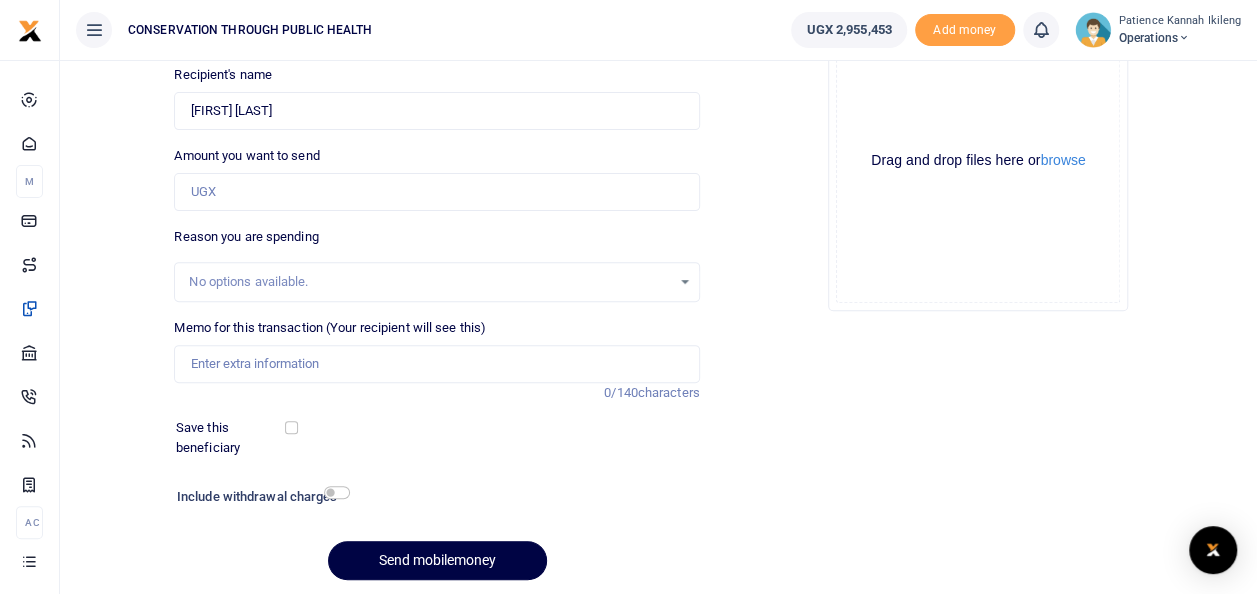 type on "774070250" 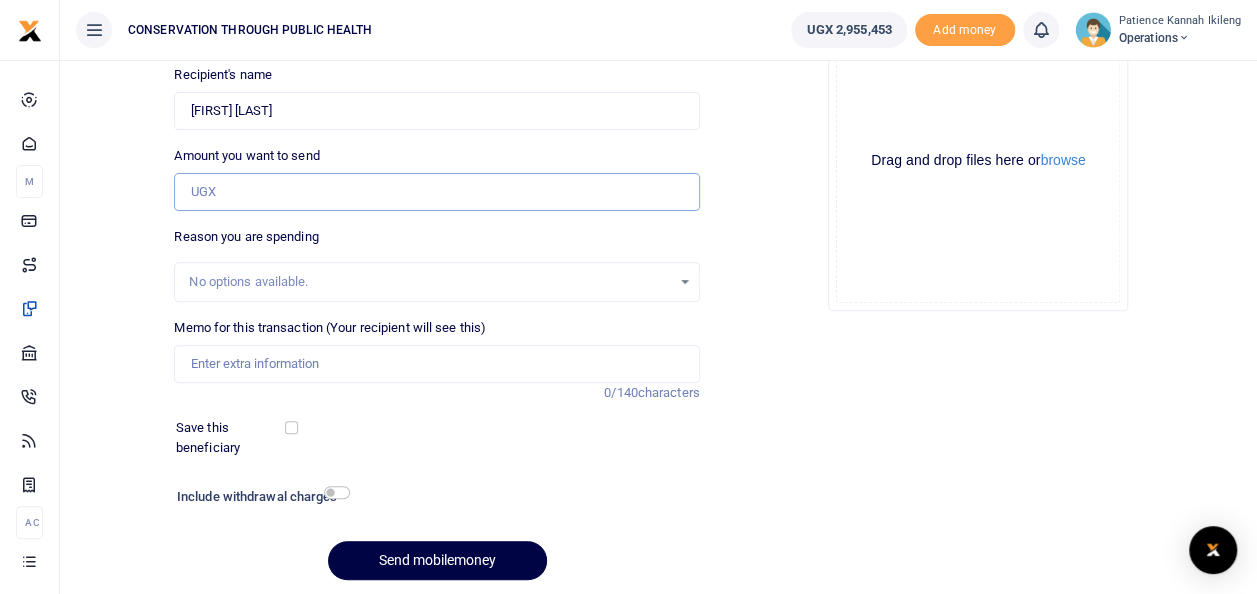 click on "Amount you want to send" at bounding box center [436, 192] 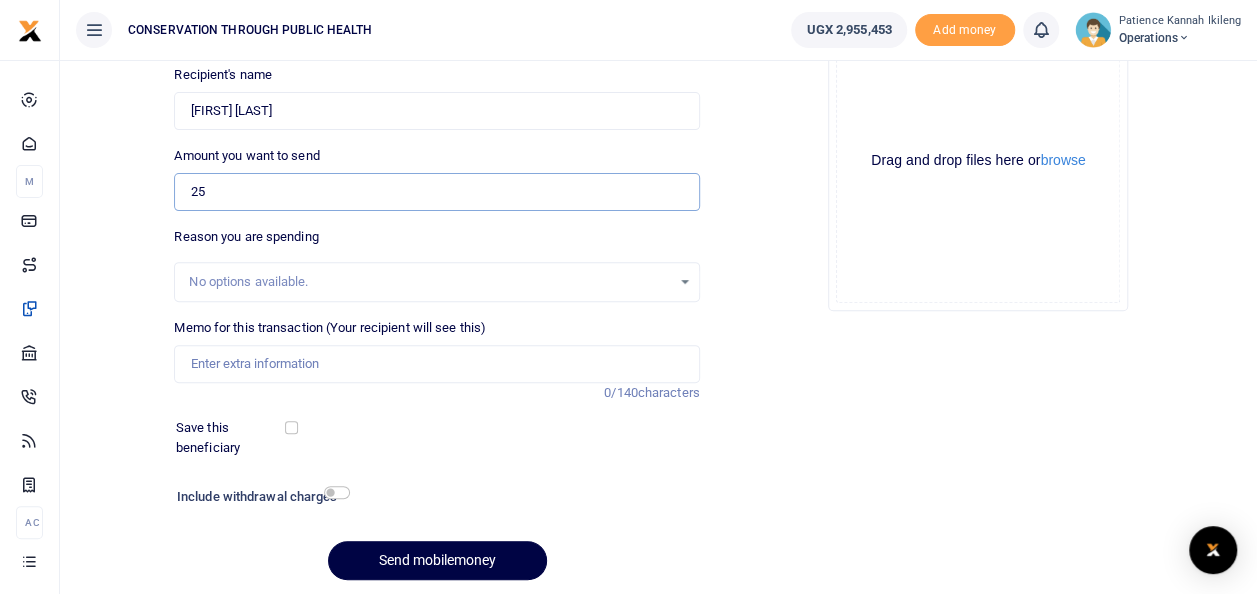 type on "2" 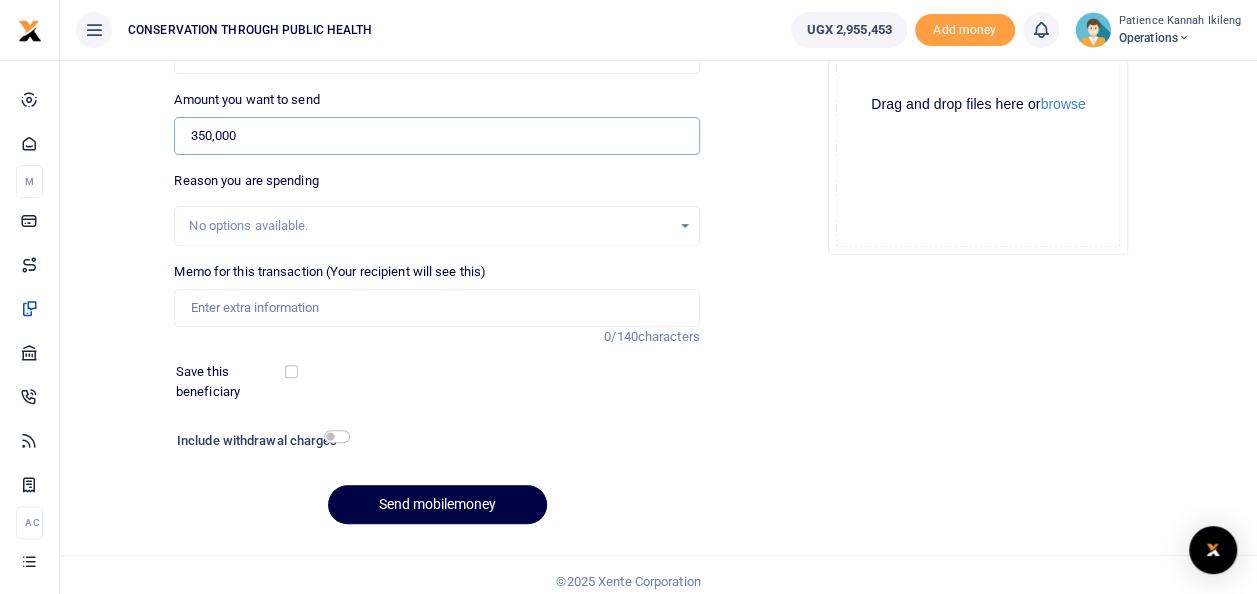 scroll, scrollTop: 290, scrollLeft: 0, axis: vertical 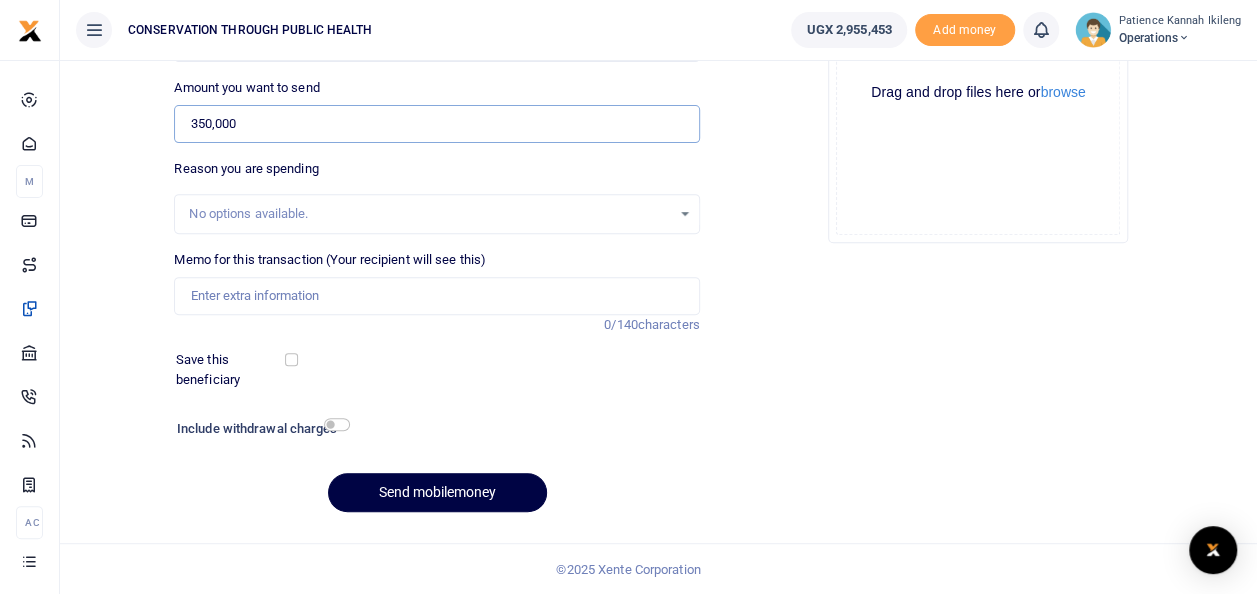 type on "350,000" 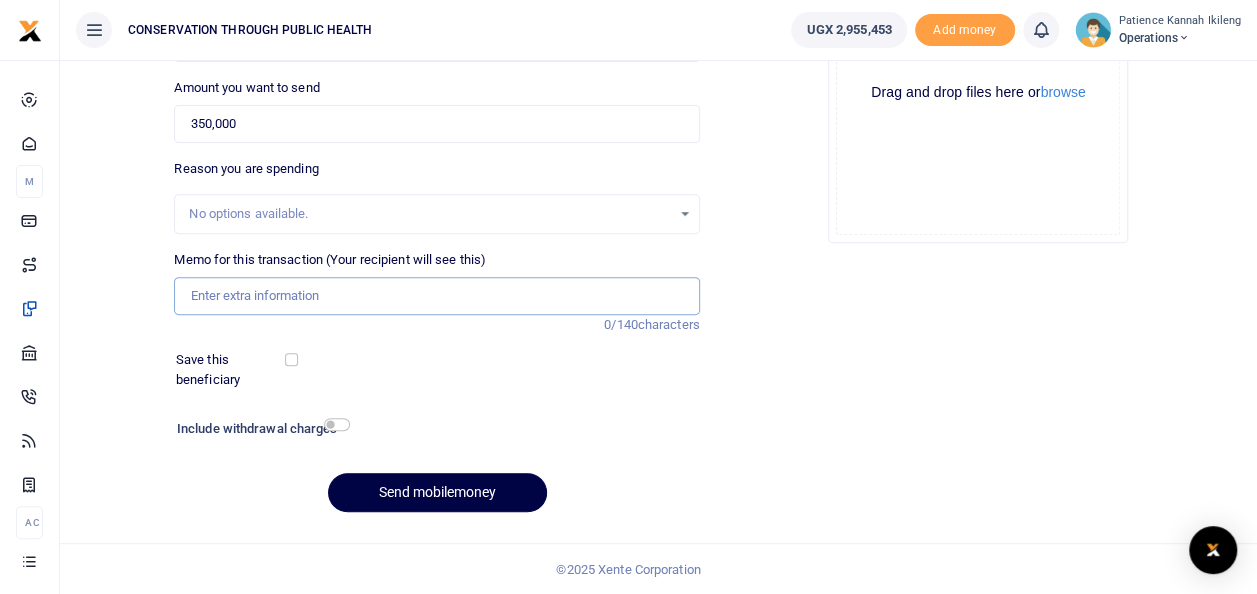 click on "Memo for this transaction (Your recipient will see this)" at bounding box center [436, 296] 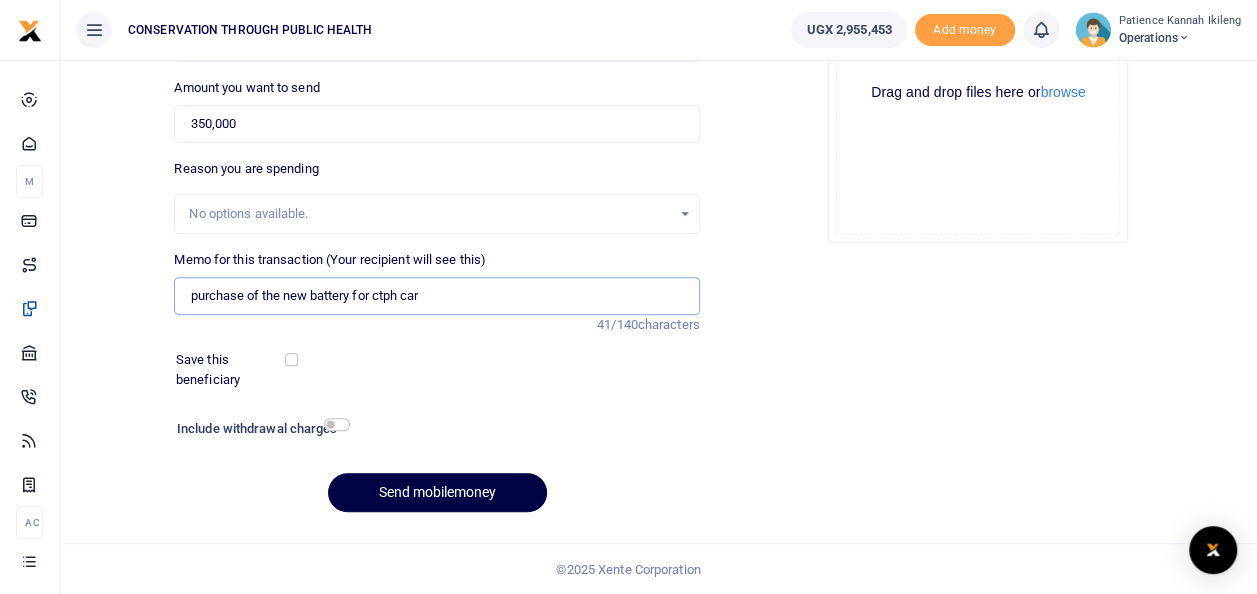 type on "purchase of the new battery for ctph car" 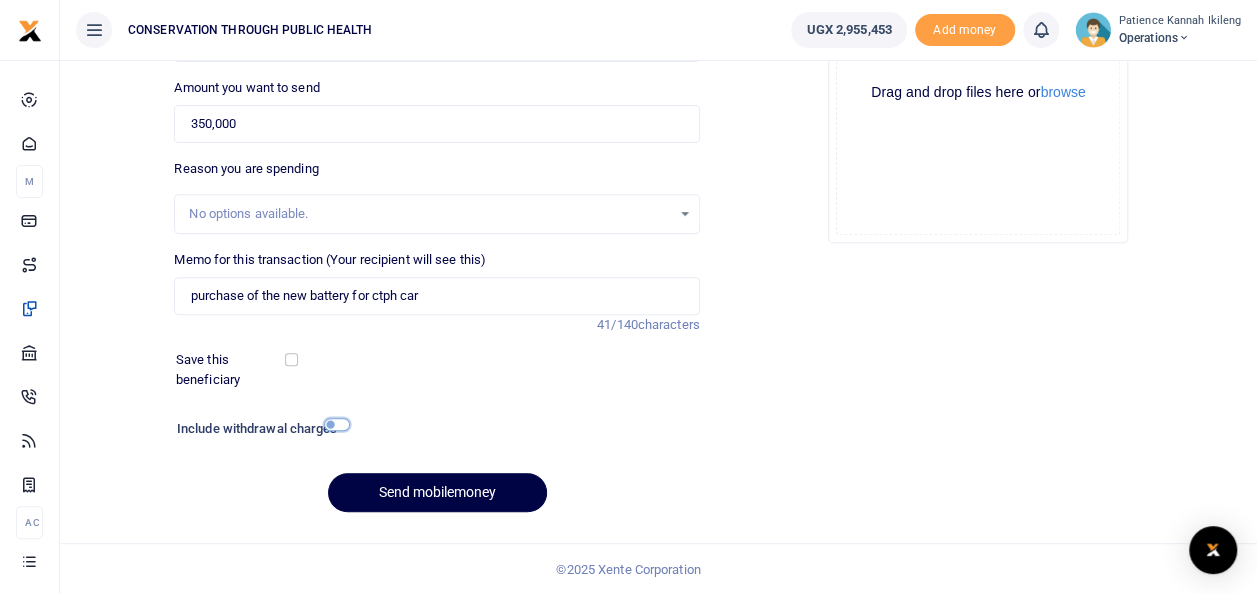 click at bounding box center (337, 424) 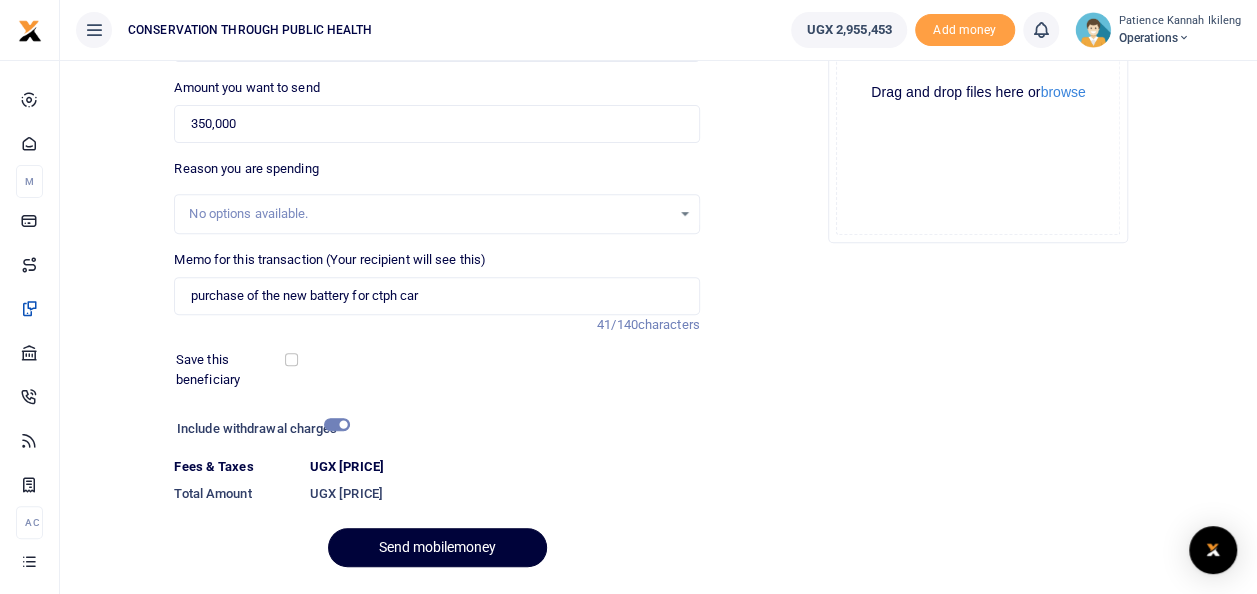 click on "Send mobilemoney" at bounding box center [437, 547] 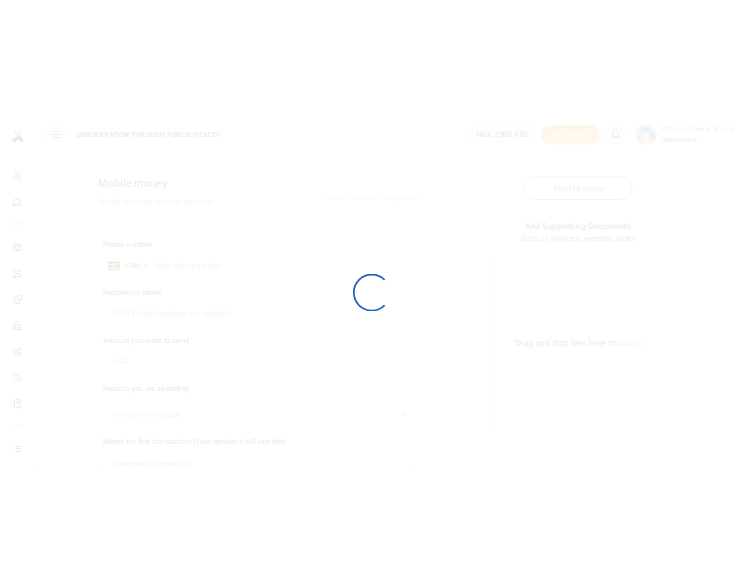 scroll, scrollTop: 288, scrollLeft: 0, axis: vertical 